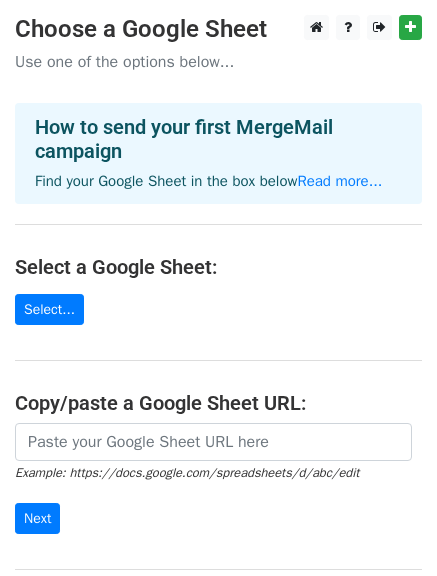 scroll, scrollTop: 225, scrollLeft: 0, axis: vertical 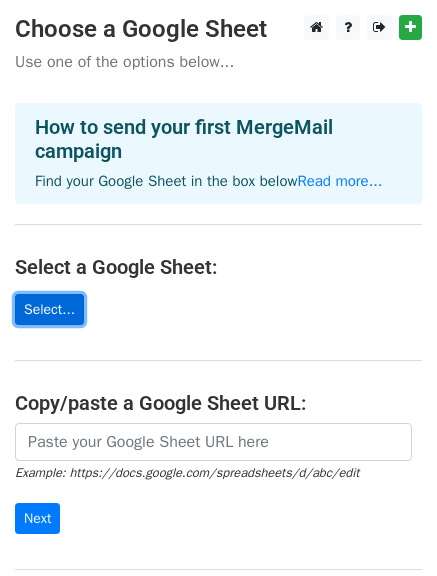 click on "Select..." at bounding box center [49, 309] 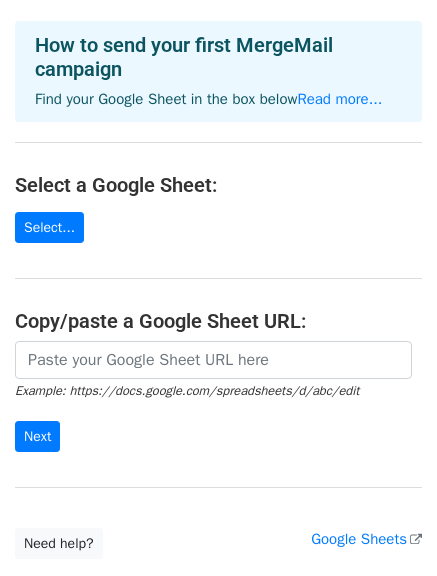 scroll, scrollTop: 225, scrollLeft: 0, axis: vertical 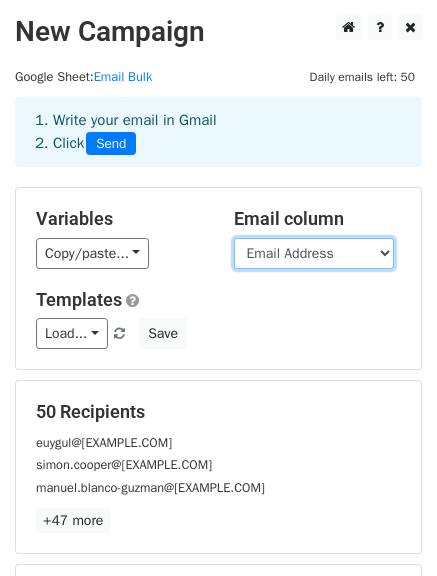 click on "First Name
Last name
Email Address
Message
Email Sent | Opened | Clicked" at bounding box center (314, 253) 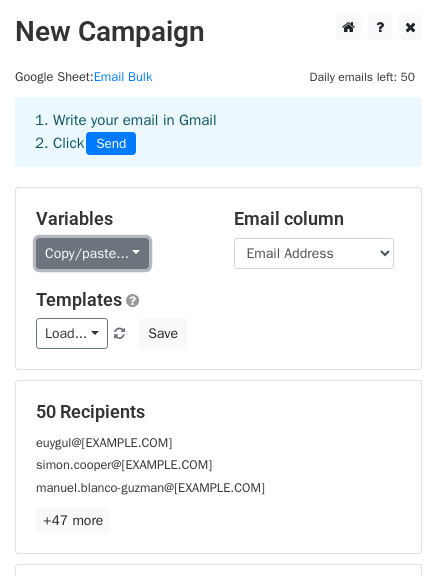 click on "Copy/paste..." at bounding box center [92, 253] 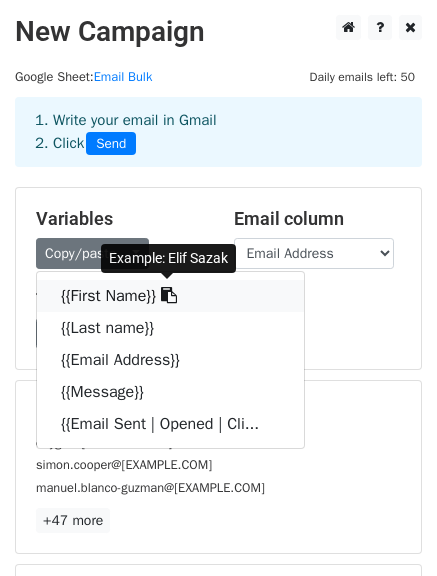 click on "{{First Name}}" at bounding box center (170, 296) 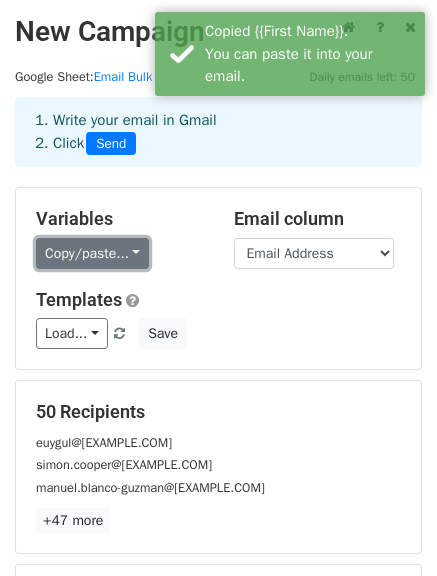 click on "Copy/paste..." at bounding box center [92, 253] 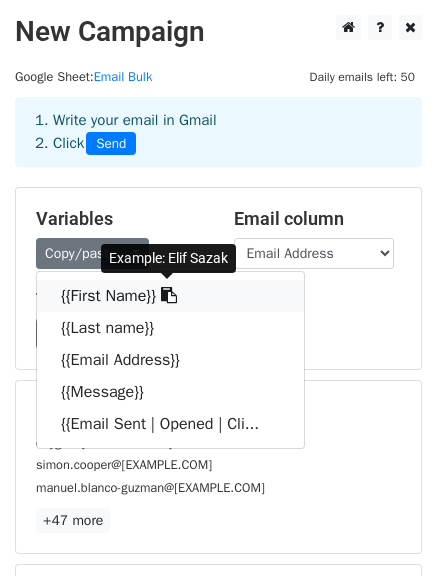click on "{{First Name}}" at bounding box center (170, 296) 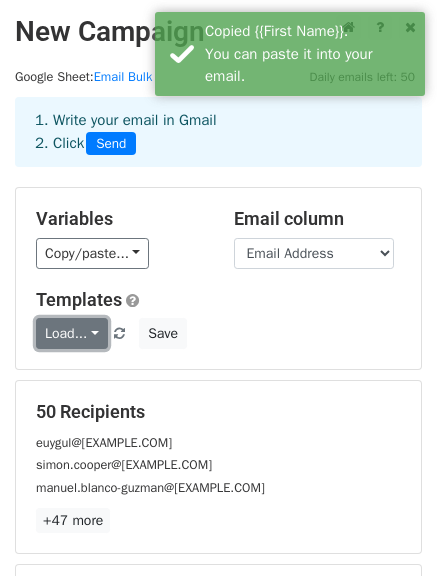 click on "Load..." at bounding box center (72, 333) 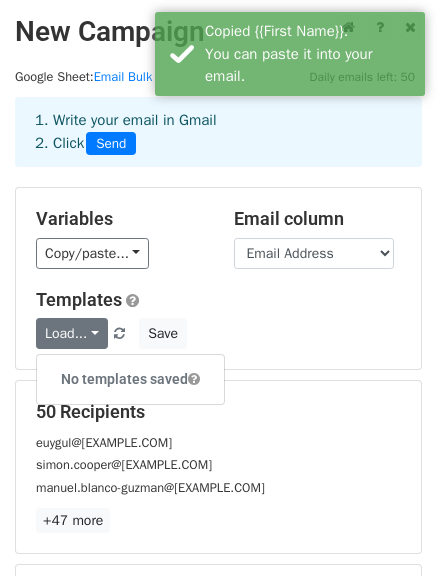 click on "Load...
No templates saved
Save" at bounding box center (218, 333) 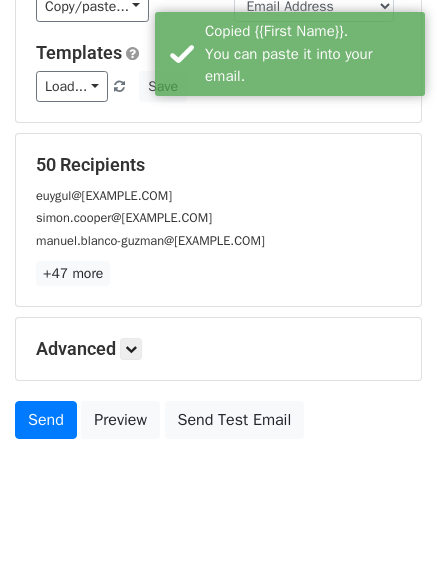 scroll, scrollTop: 280, scrollLeft: 0, axis: vertical 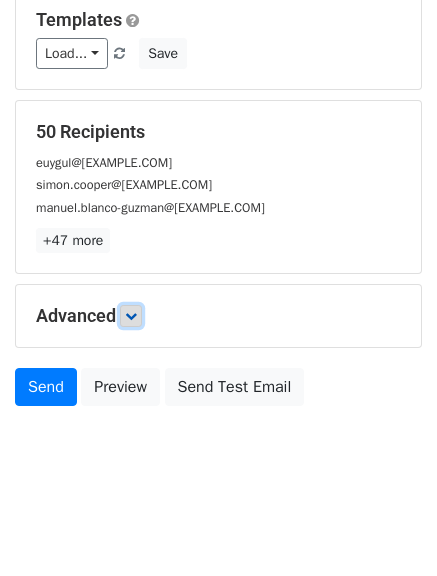 click at bounding box center (131, 316) 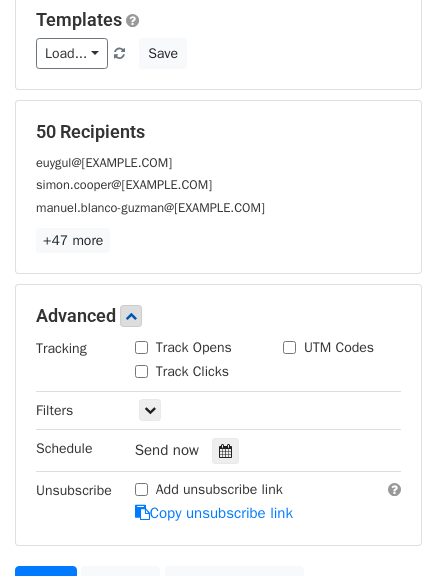 click on "Track Opens" at bounding box center (141, 347) 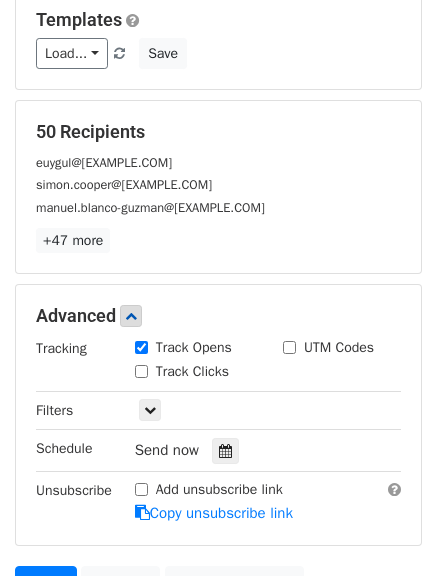 click on "Track Clicks" at bounding box center [182, 371] 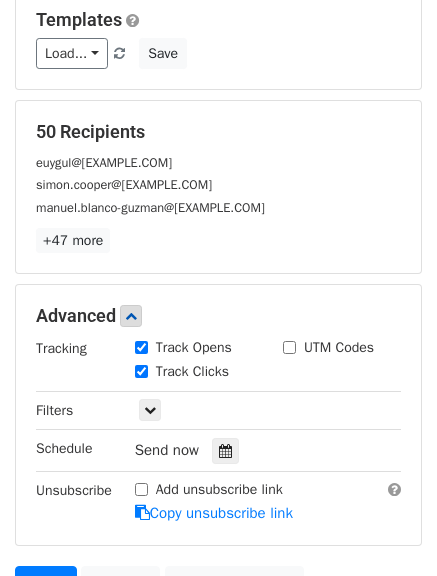 scroll, scrollTop: 476, scrollLeft: 0, axis: vertical 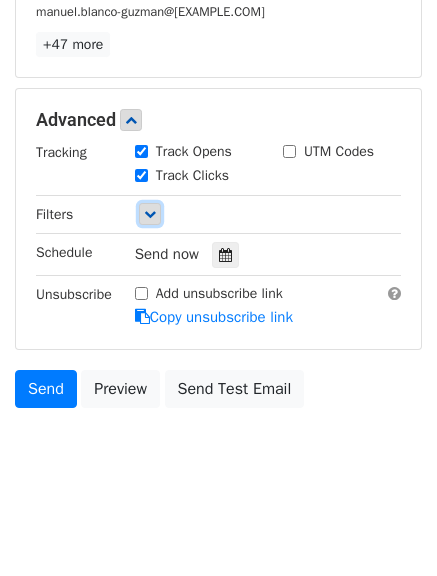 click at bounding box center (150, 214) 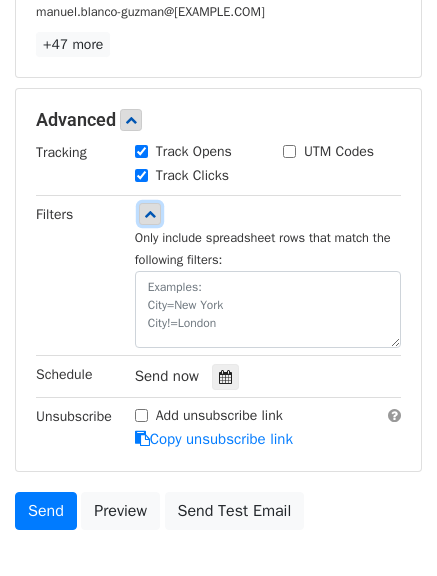 click at bounding box center (150, 214) 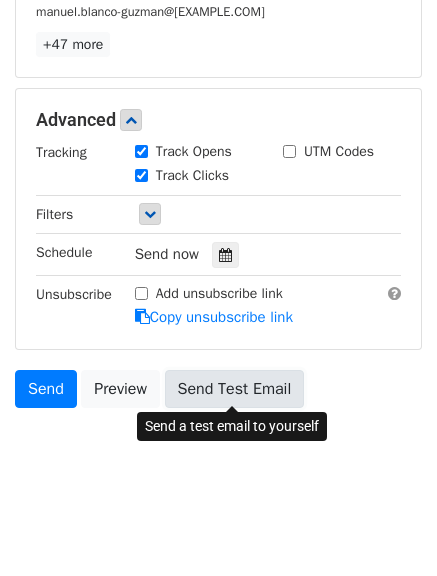 click on "Send Test Email" at bounding box center (235, 389) 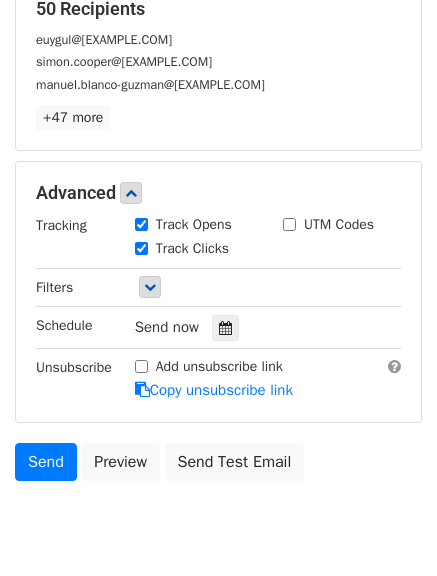 scroll, scrollTop: 476, scrollLeft: 0, axis: vertical 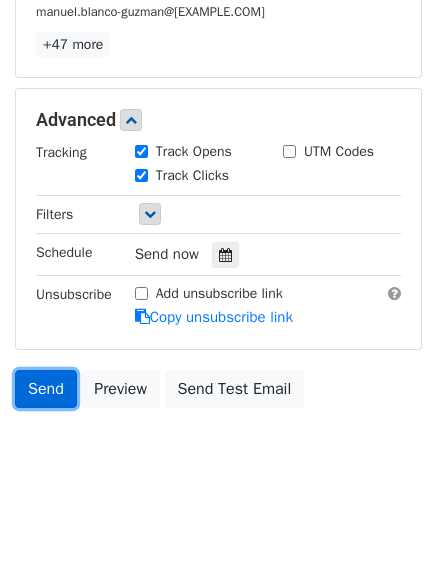 click on "Send" at bounding box center [46, 389] 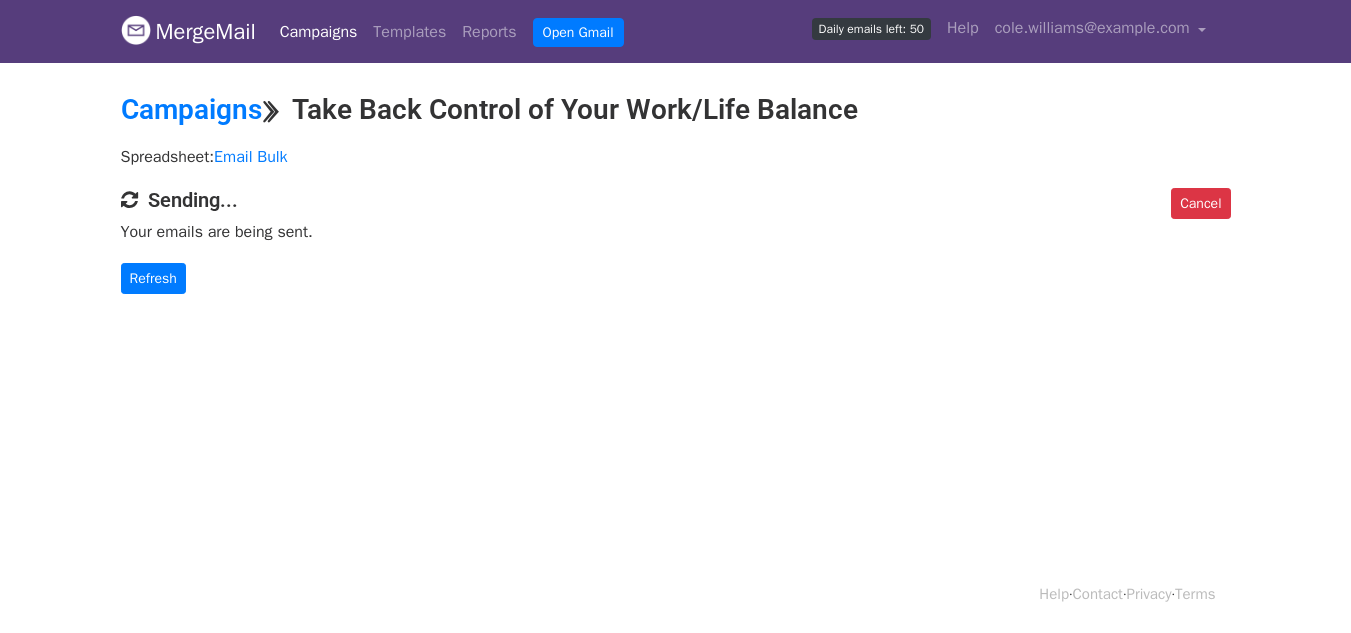 scroll, scrollTop: 0, scrollLeft: 0, axis: both 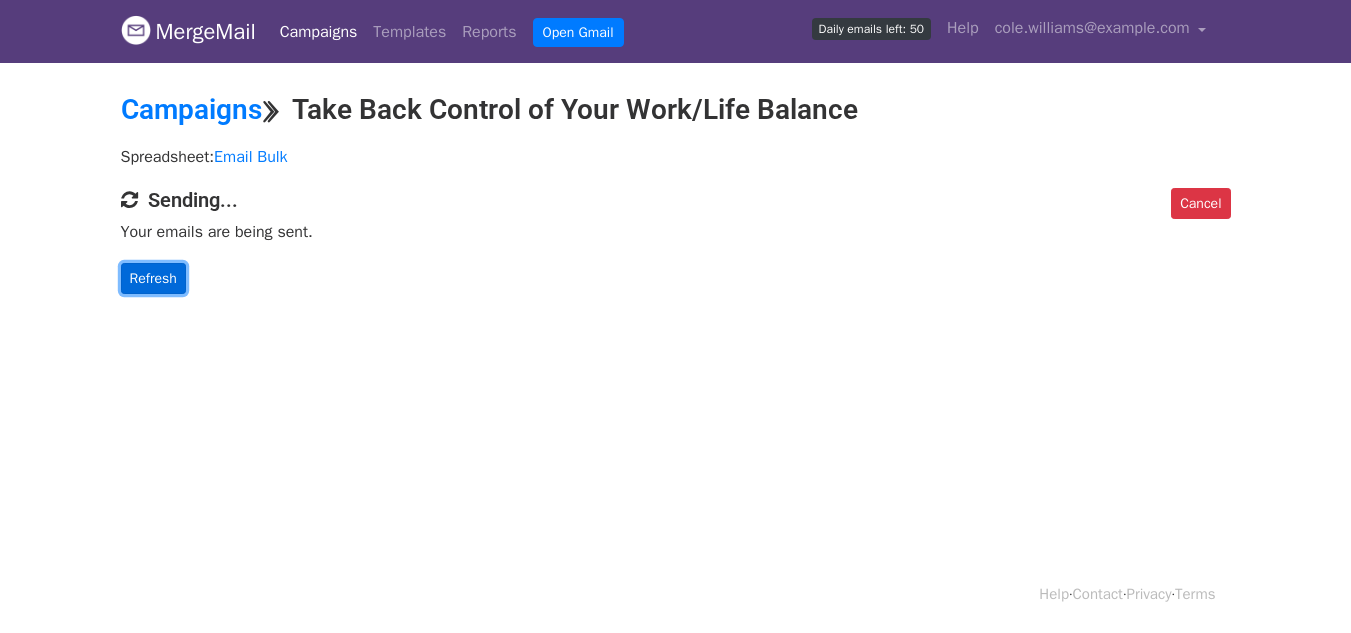 click on "Refresh" at bounding box center (153, 278) 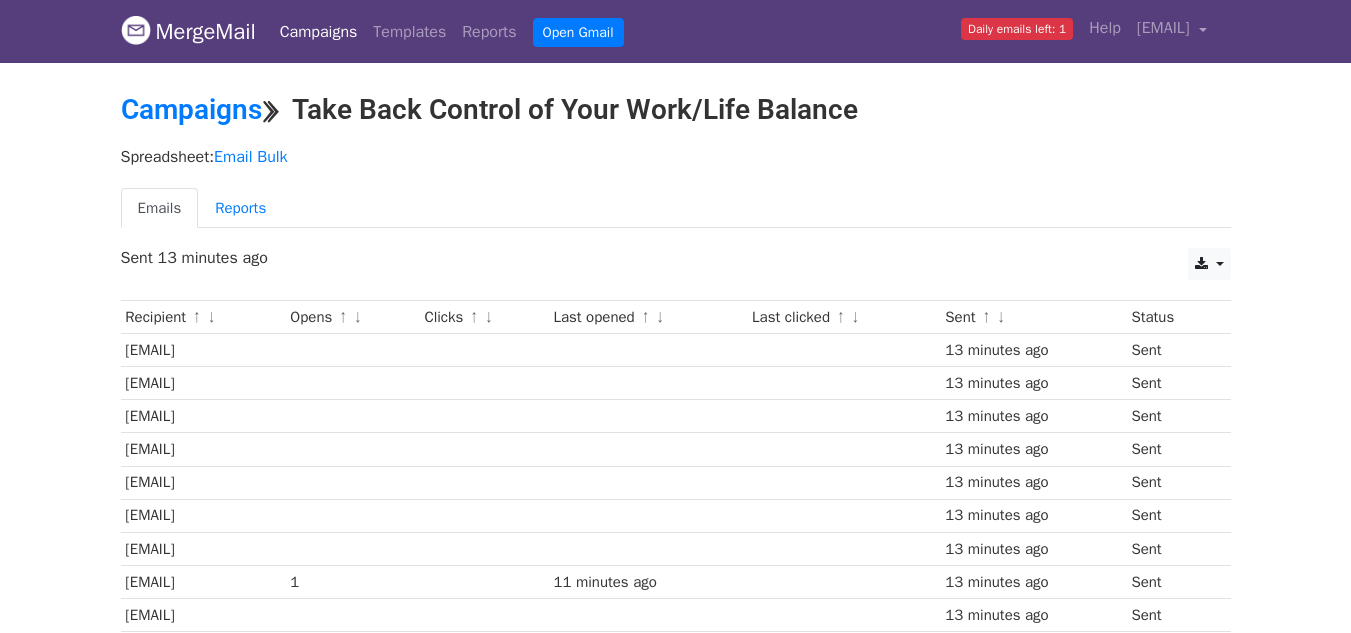 scroll, scrollTop: 0, scrollLeft: 0, axis: both 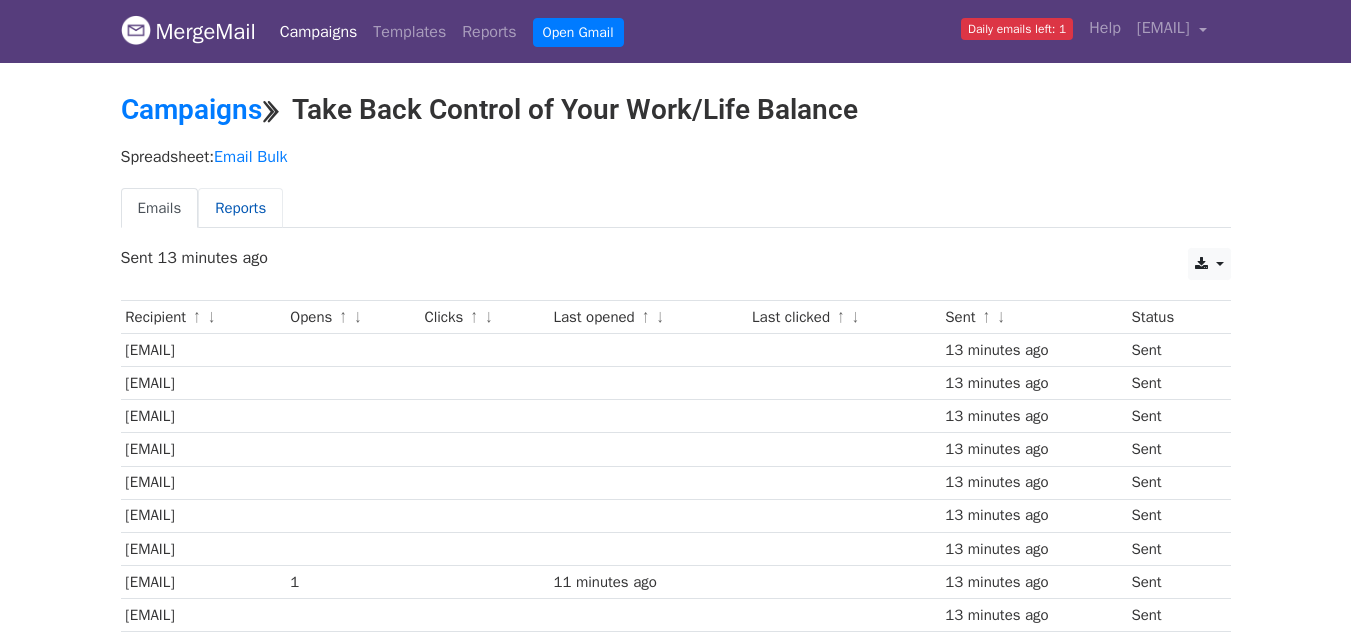click on "Reports" at bounding box center [240, 208] 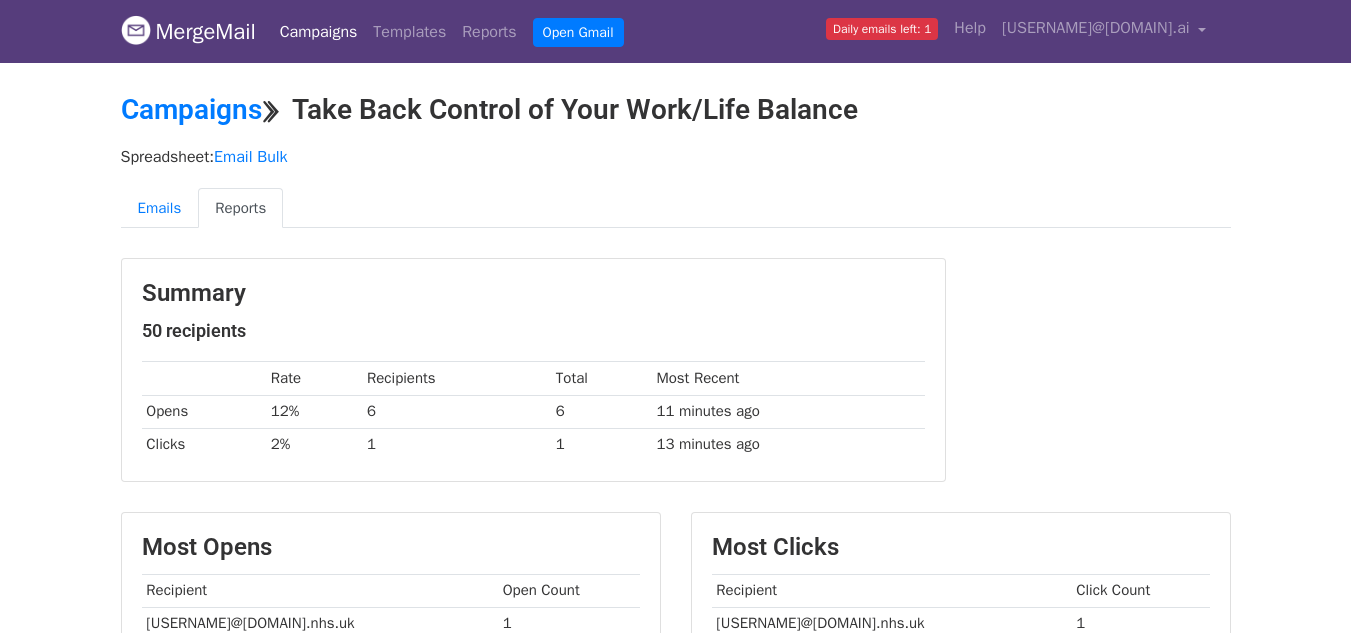 scroll, scrollTop: 0, scrollLeft: 0, axis: both 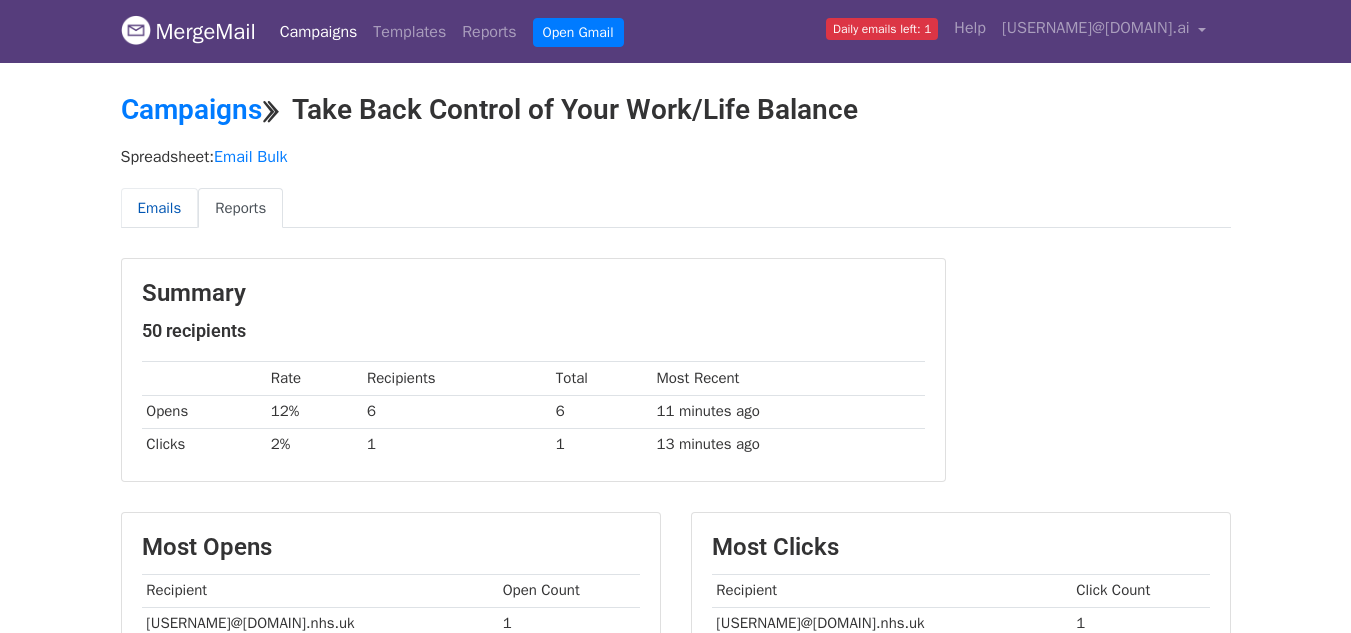 click on "Emails" at bounding box center [160, 208] 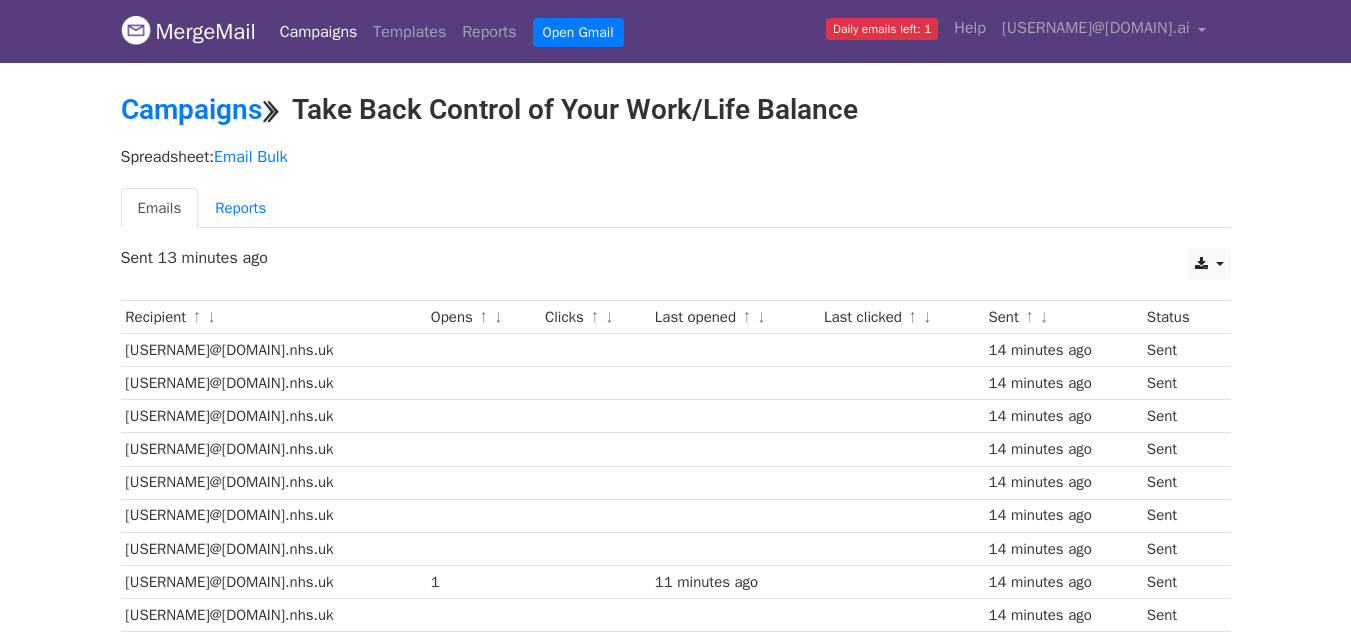 scroll, scrollTop: 0, scrollLeft: 0, axis: both 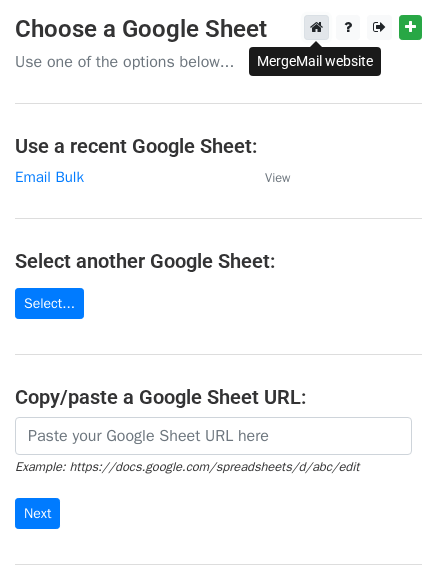 click at bounding box center [316, 27] 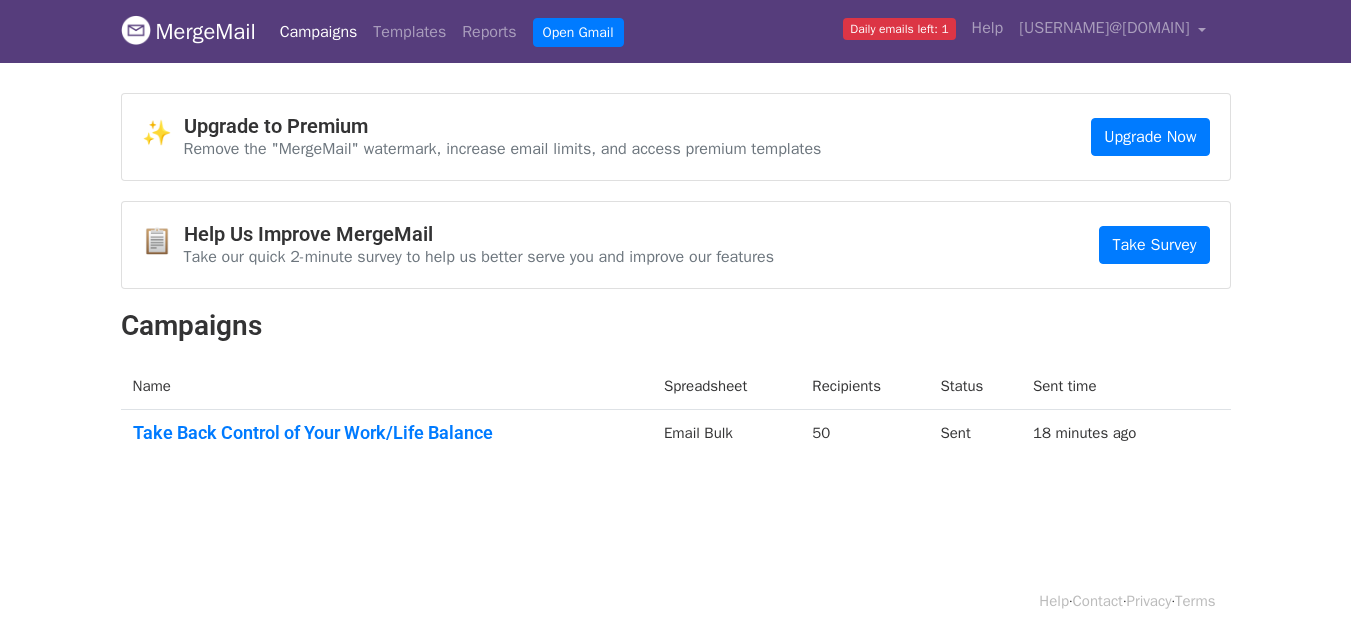 scroll, scrollTop: 0, scrollLeft: 0, axis: both 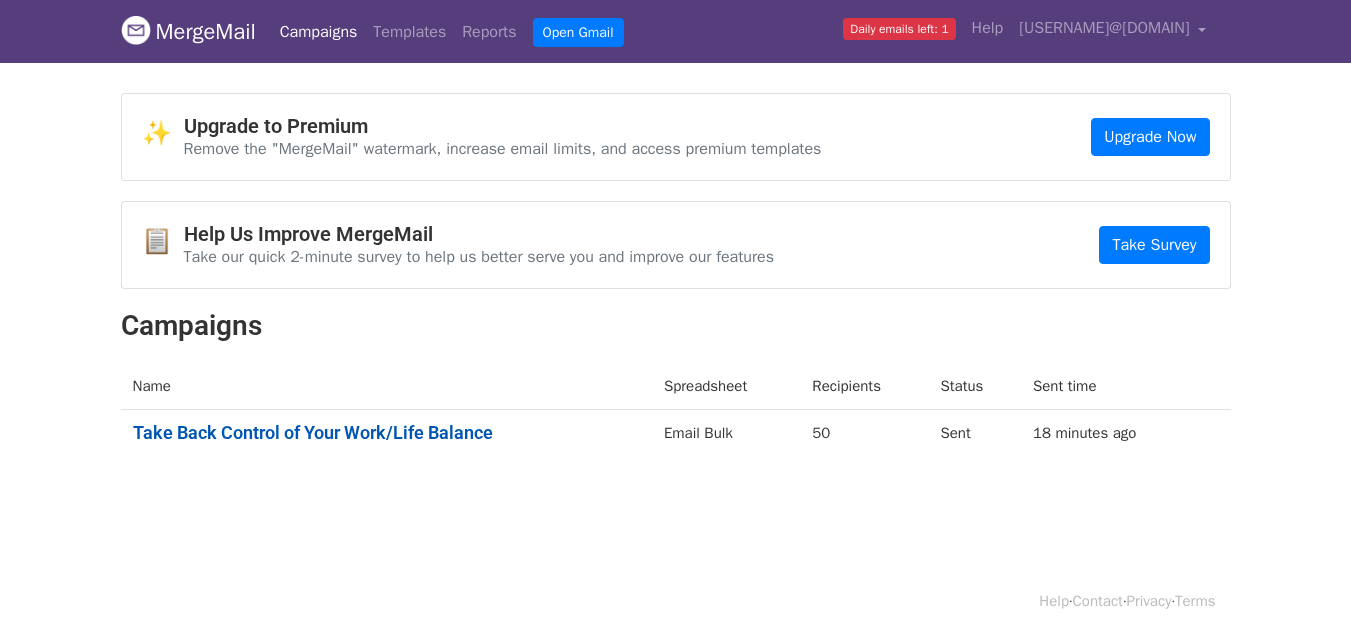 click on "Take Back Control of Your Work/Life Balance" at bounding box center [386, 433] 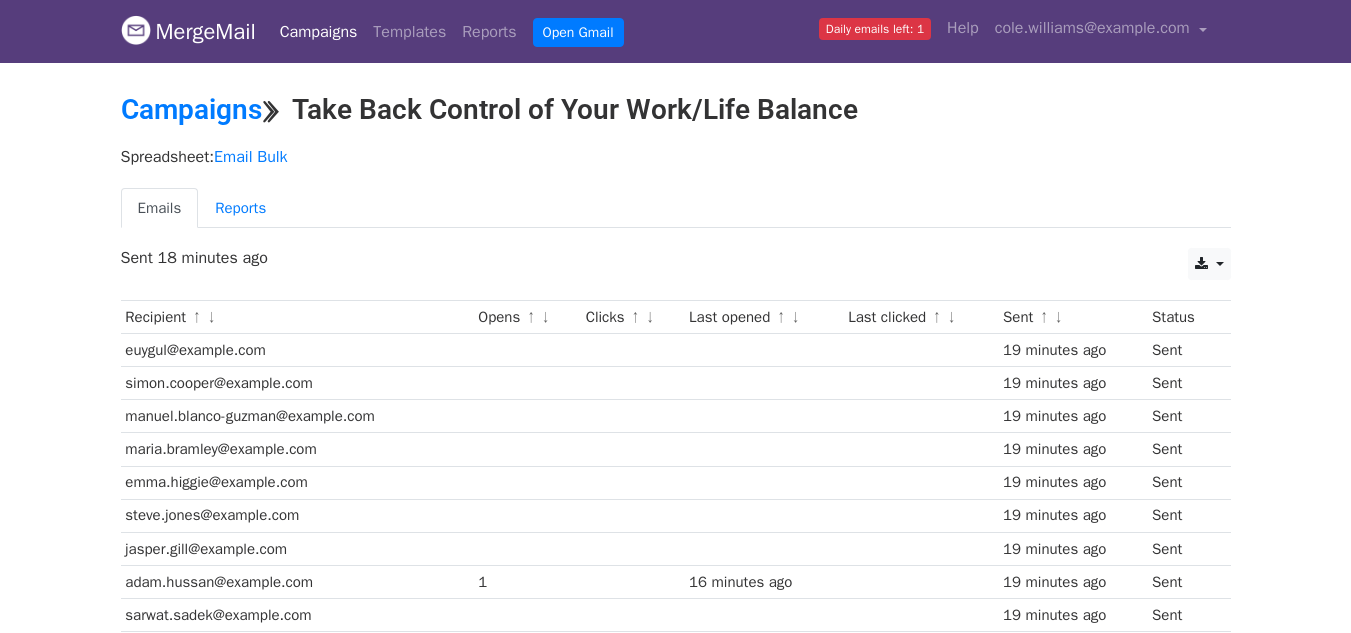 scroll, scrollTop: 0, scrollLeft: 0, axis: both 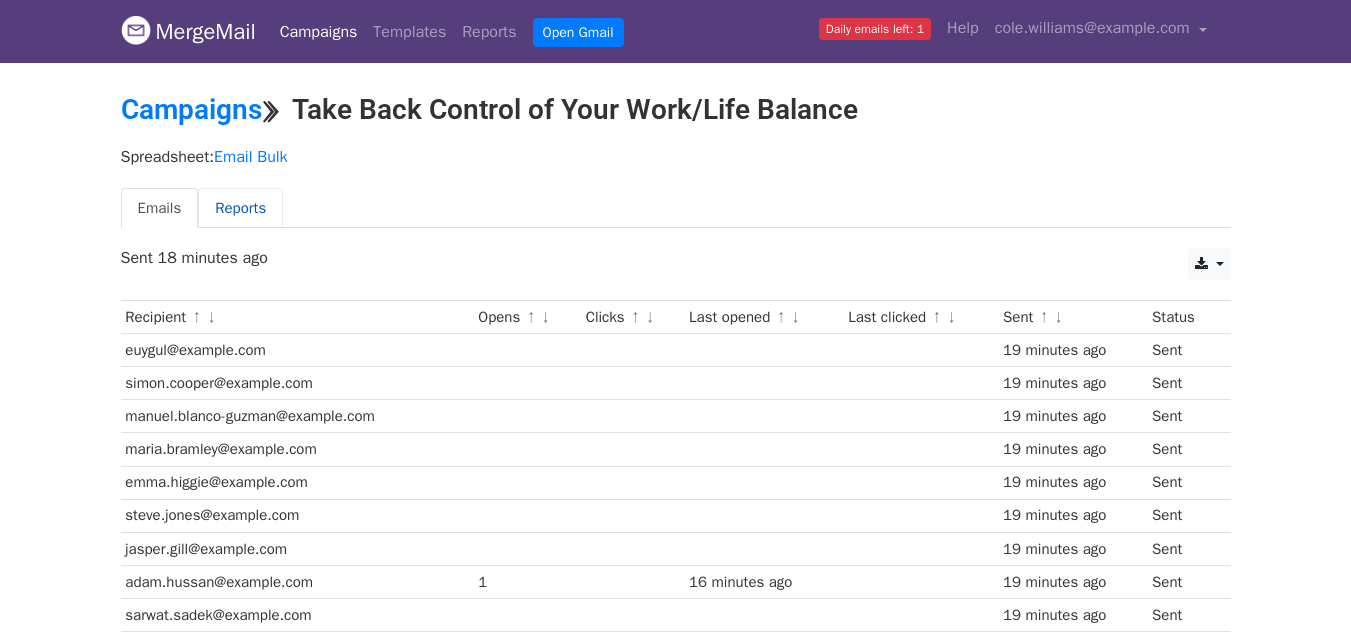 click on "Reports" at bounding box center (240, 208) 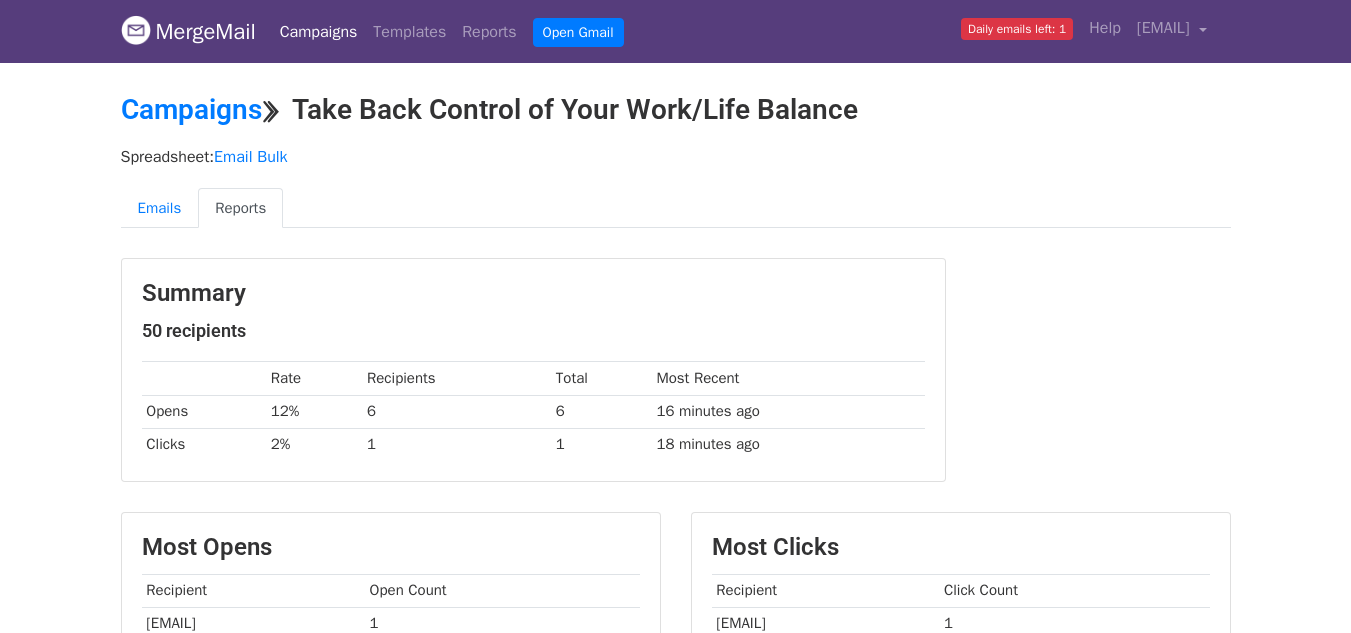 scroll, scrollTop: 554, scrollLeft: 0, axis: vertical 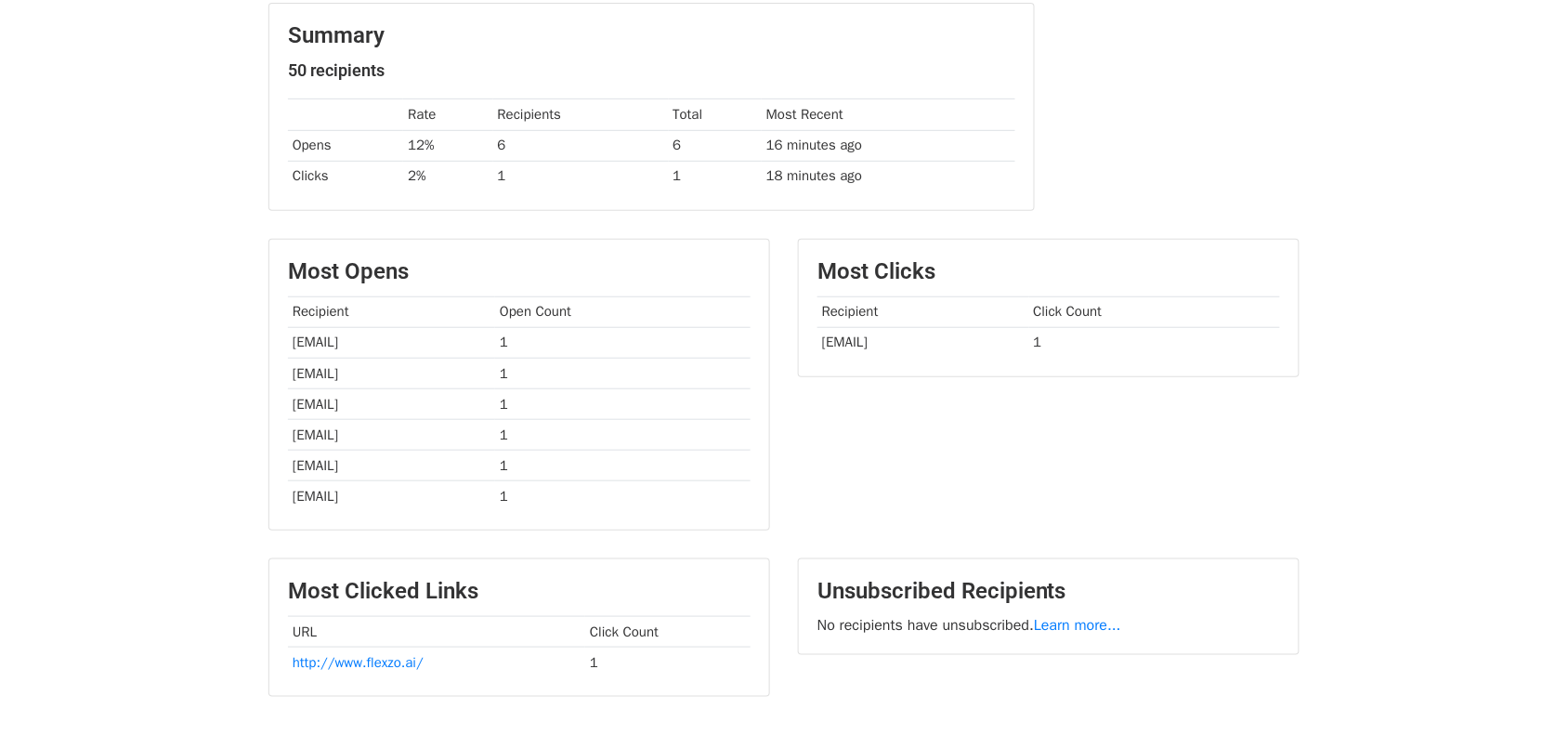 click on "Most Clicks
Recipient
Click Count
[EMAIL]
1" at bounding box center [1049, 394] 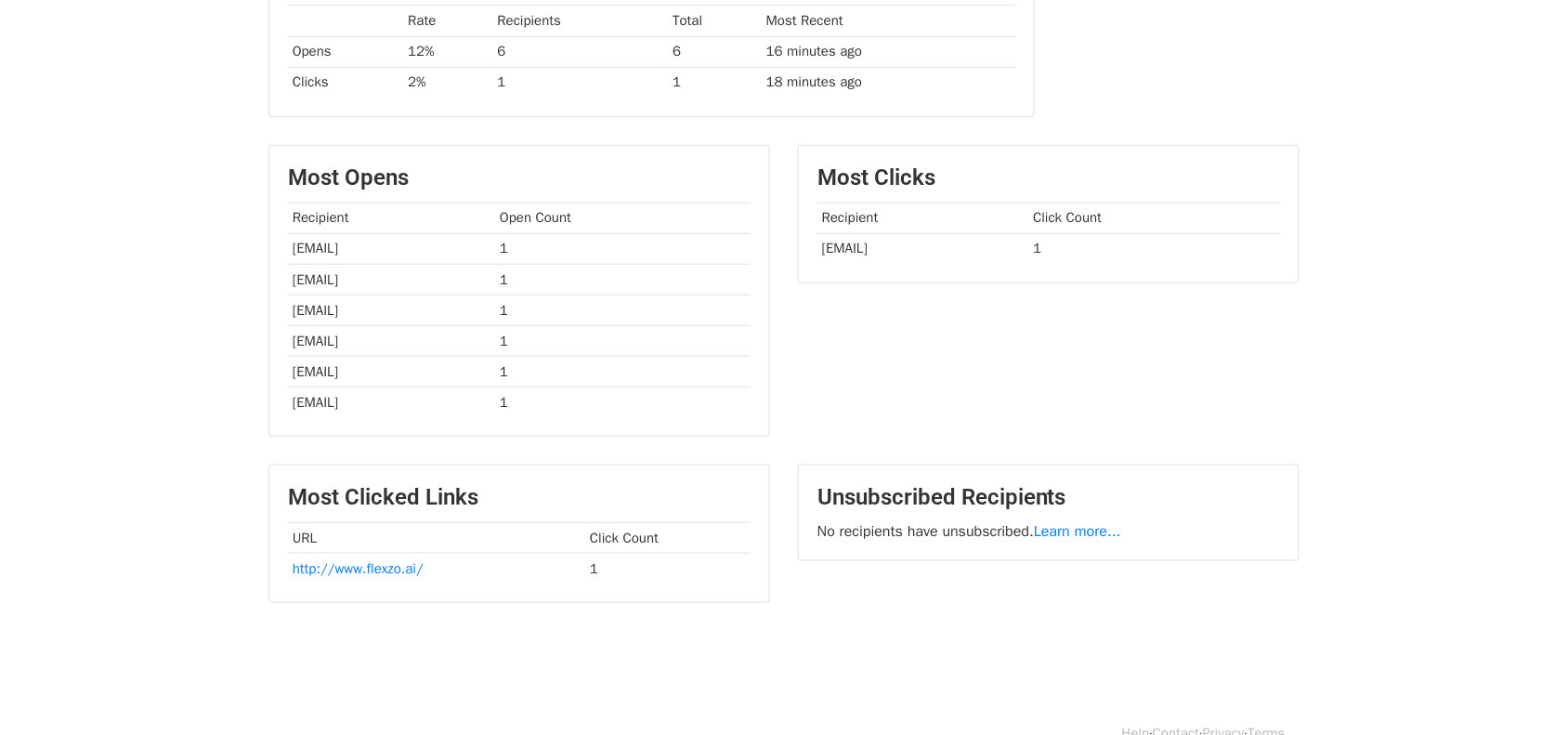 scroll, scrollTop: 348, scrollLeft: 0, axis: vertical 